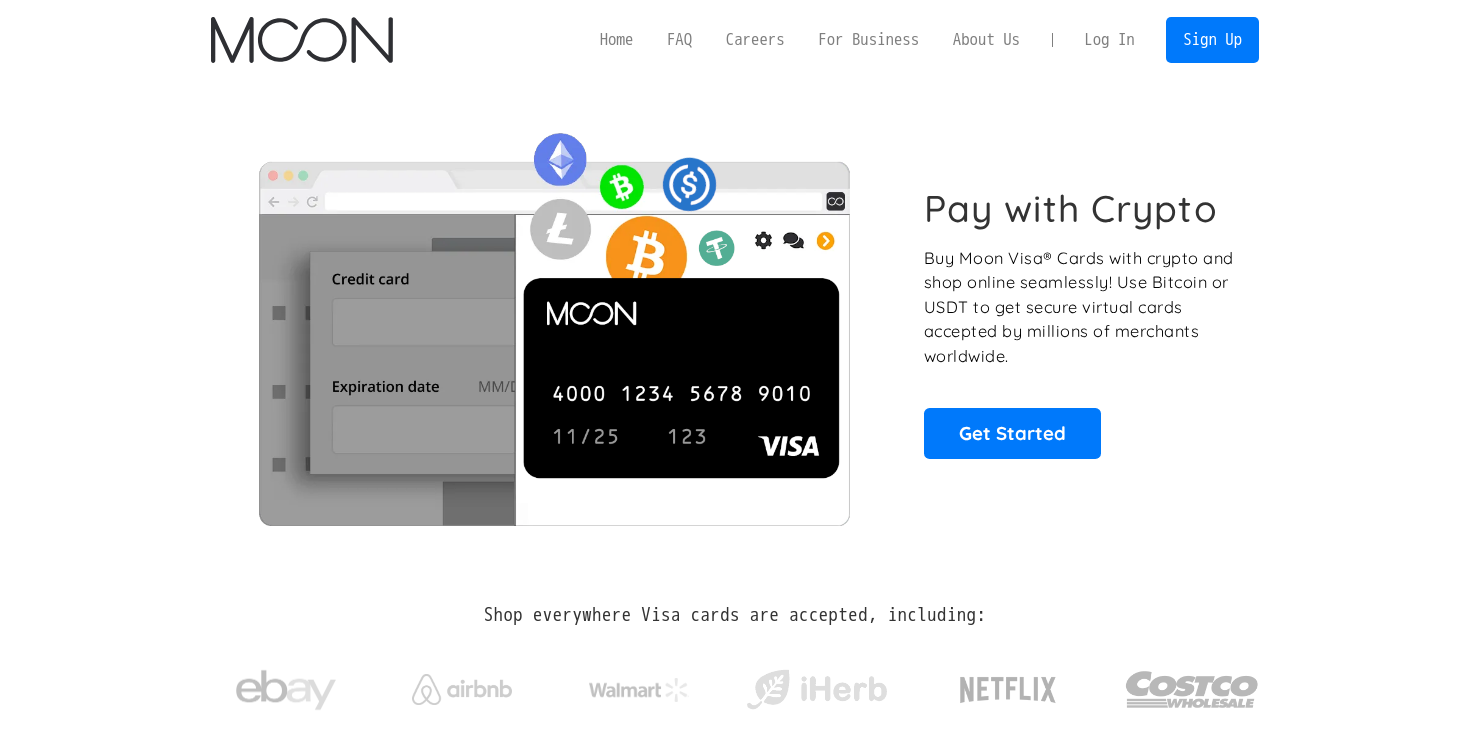 scroll, scrollTop: 0, scrollLeft: 0, axis: both 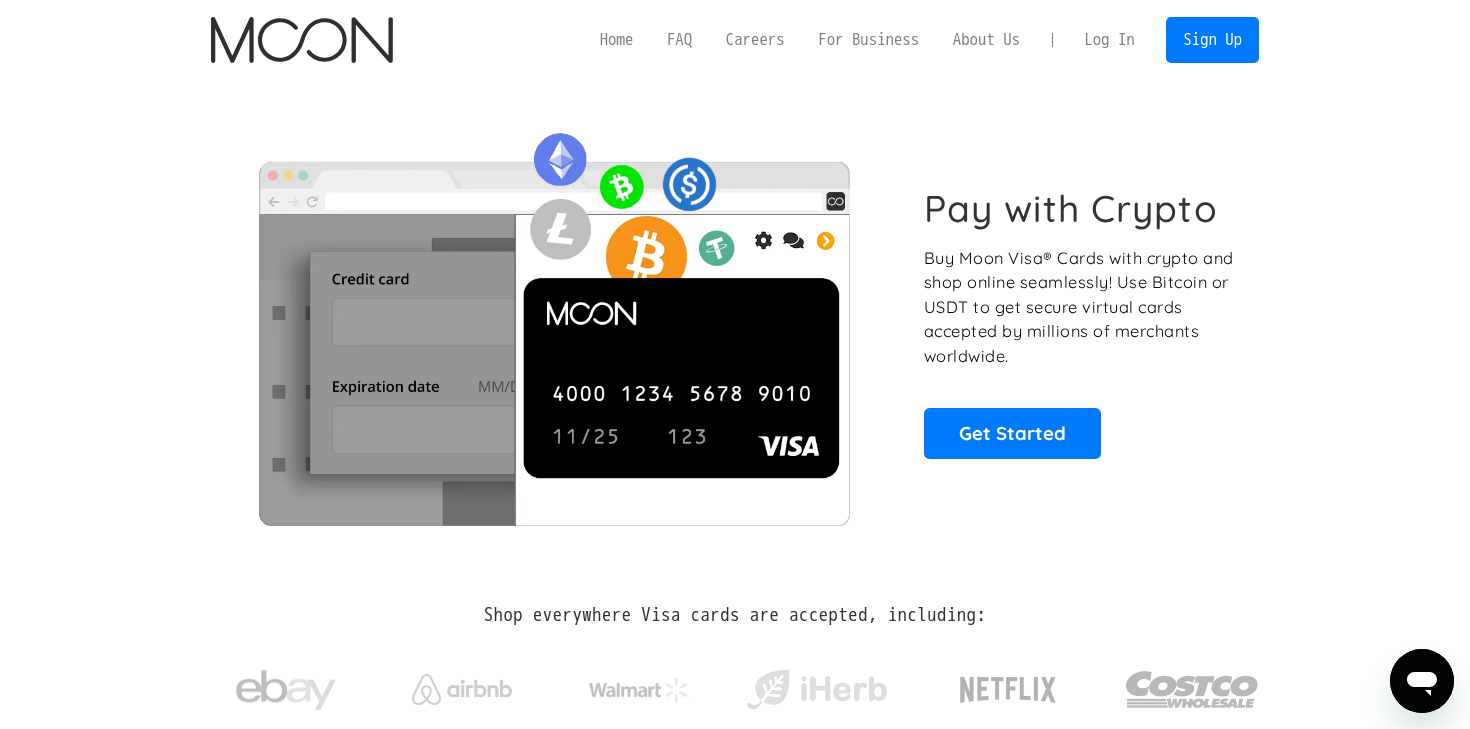 click on "Log In" at bounding box center [1109, 40] 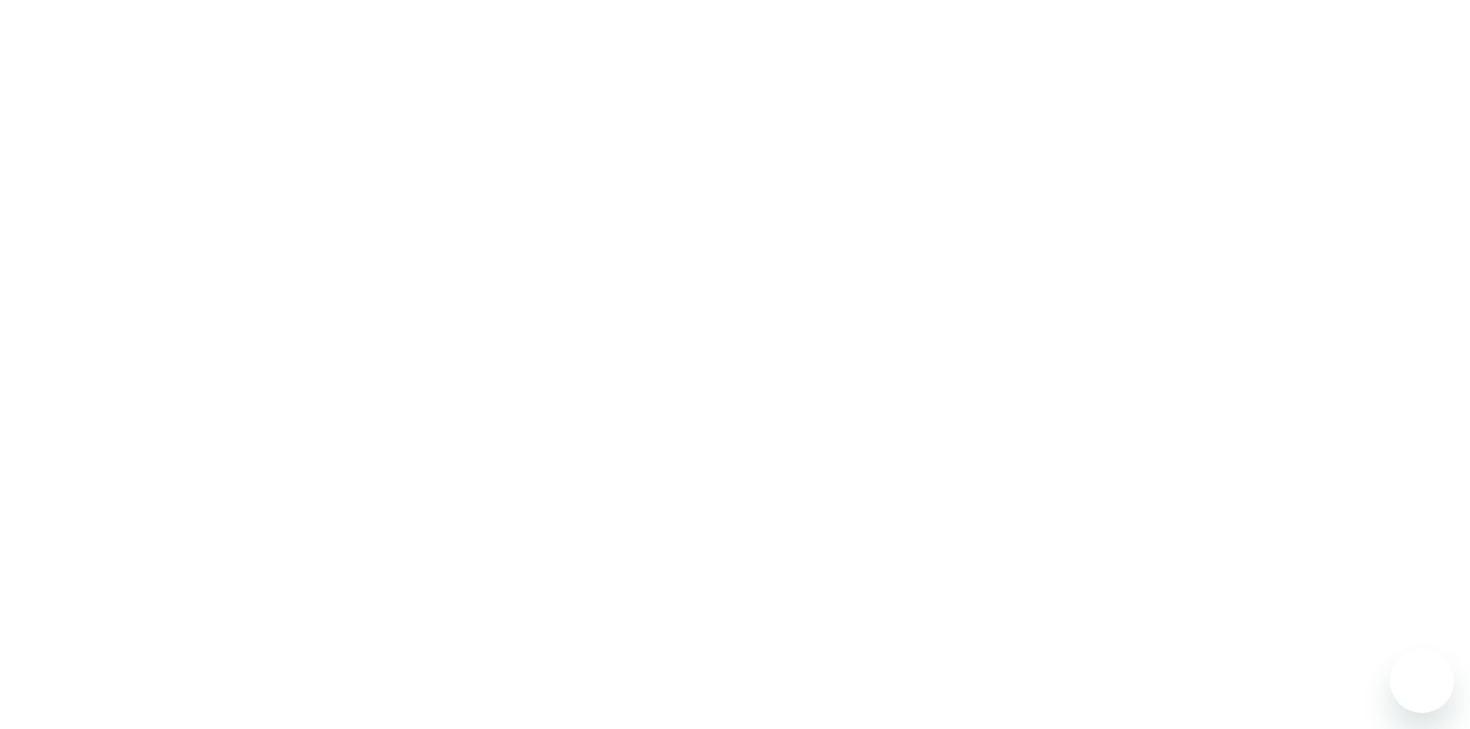 scroll, scrollTop: 0, scrollLeft: 0, axis: both 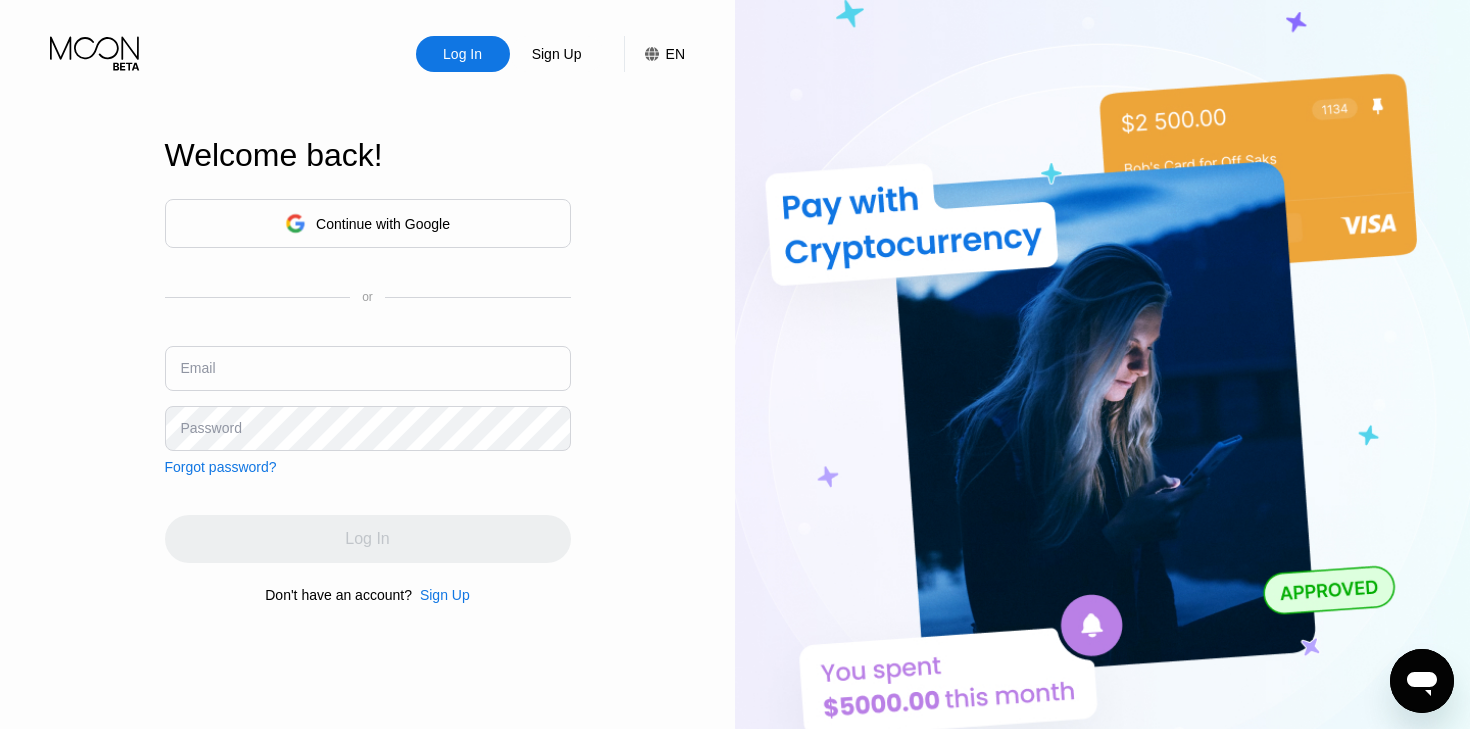 click on "Continue with Google" at bounding box center (367, 223) 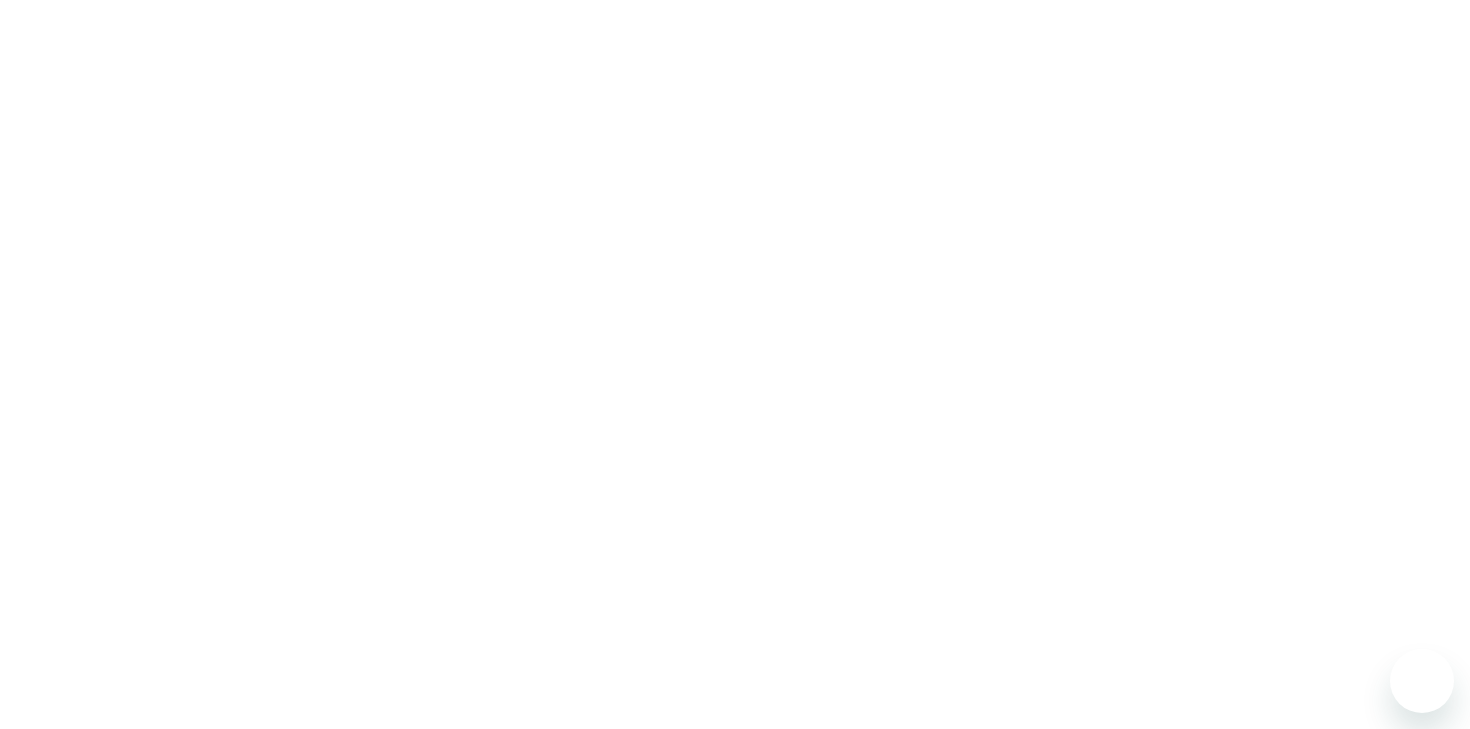 scroll, scrollTop: 0, scrollLeft: 0, axis: both 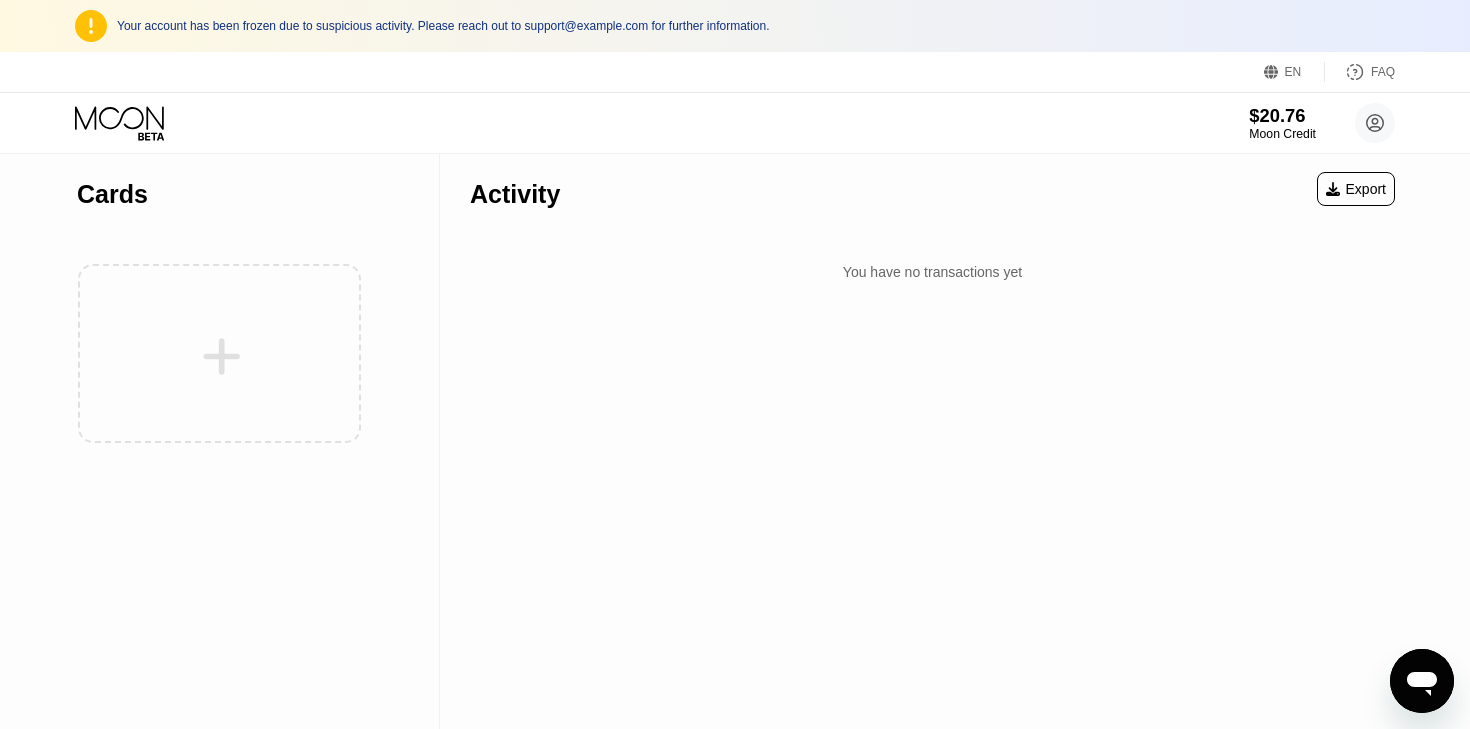 click on "$20.76" at bounding box center [1282, 115] 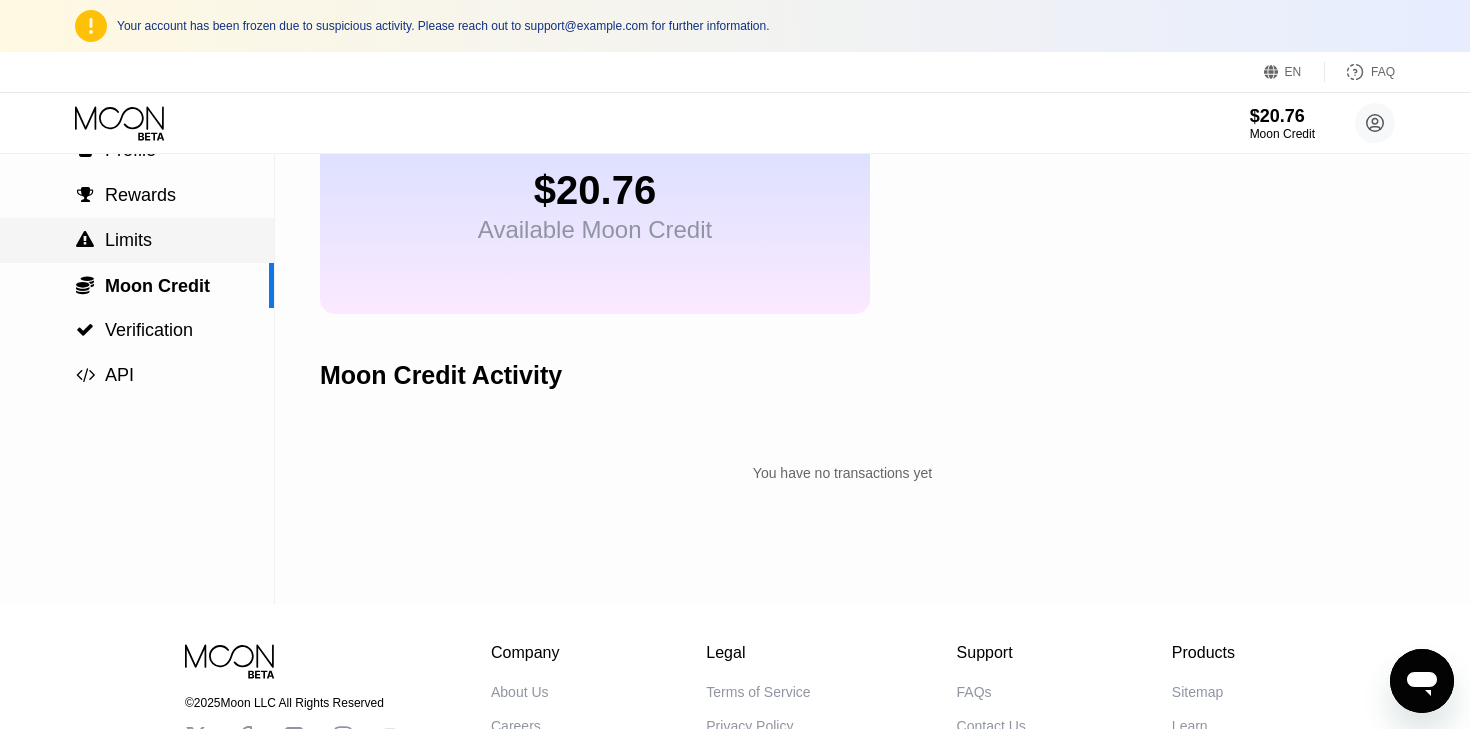 scroll, scrollTop: 0, scrollLeft: 0, axis: both 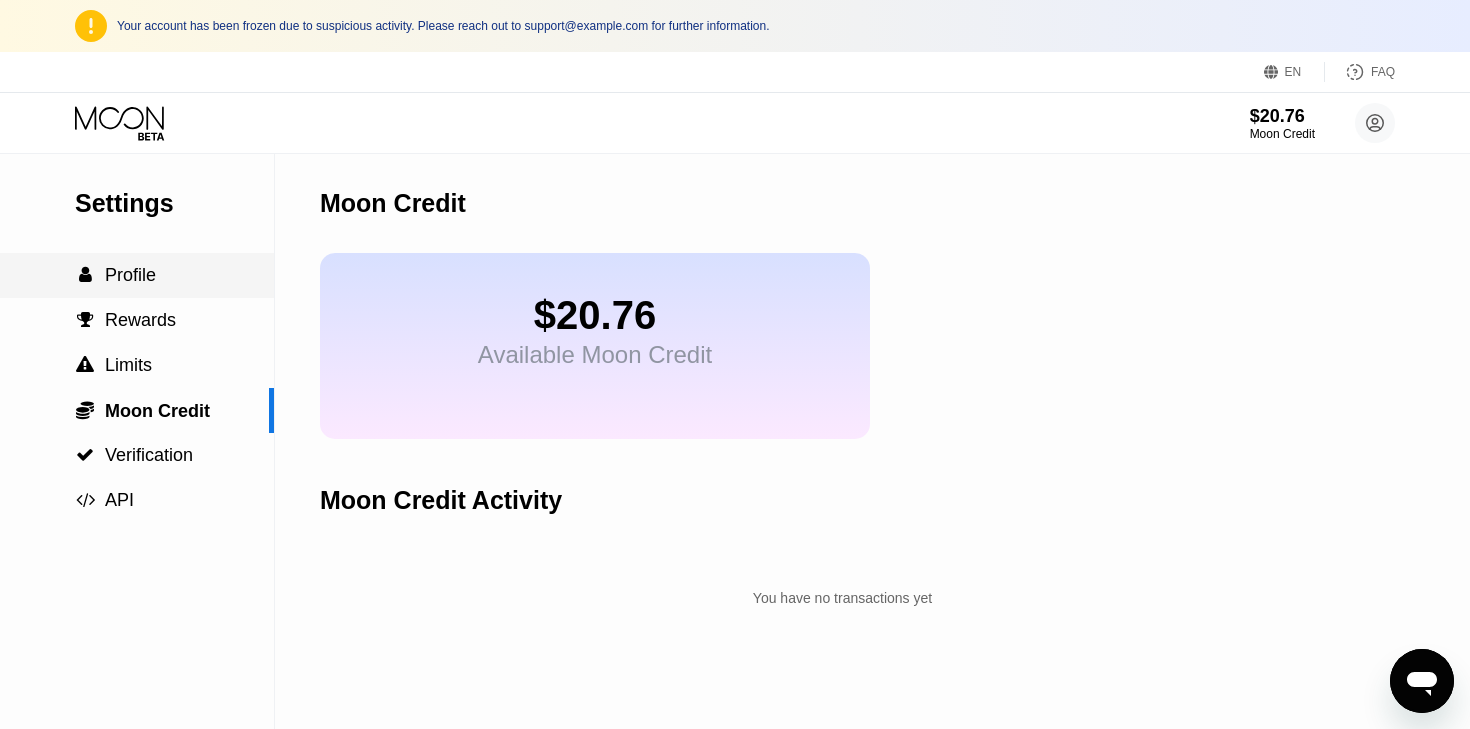 click on "Profile" at bounding box center (130, 275) 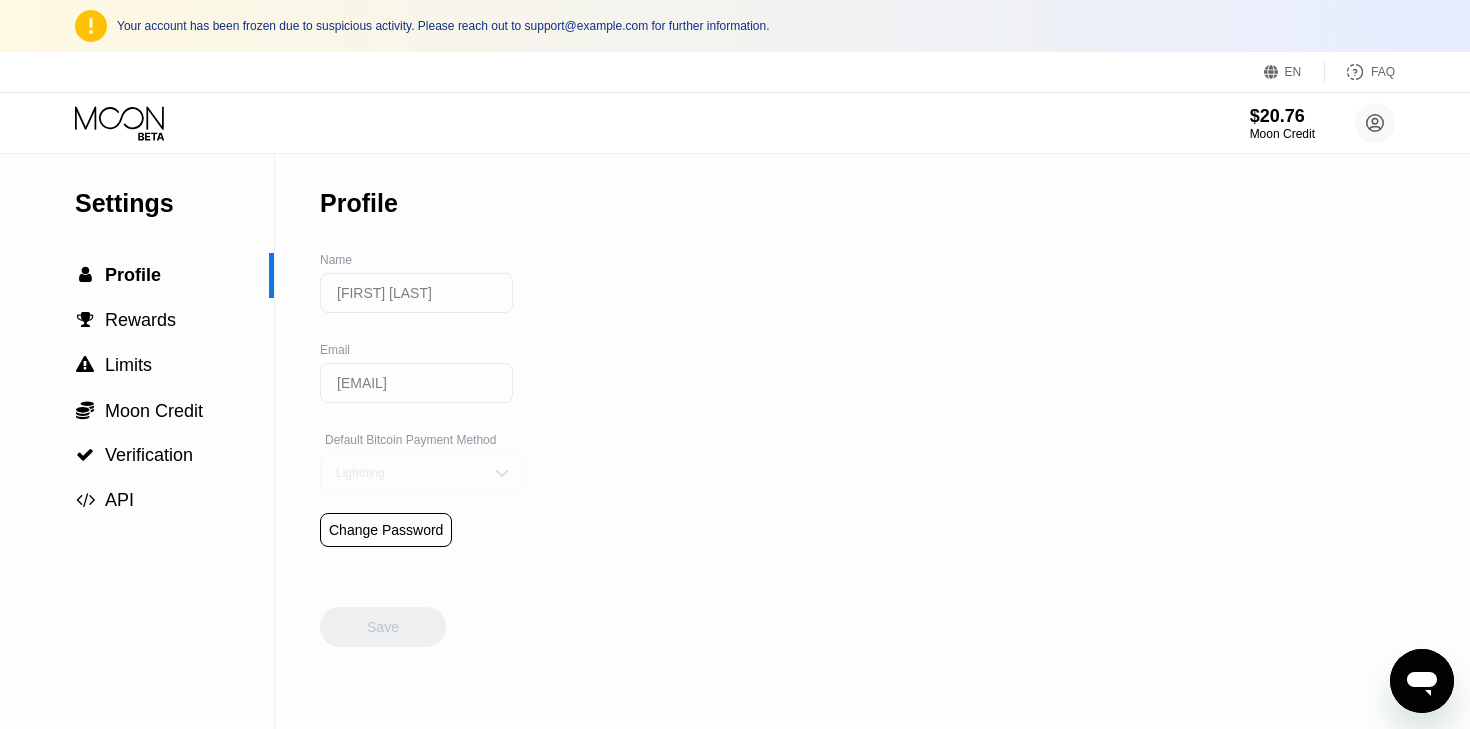 click on "Lightning" at bounding box center (406, 473) 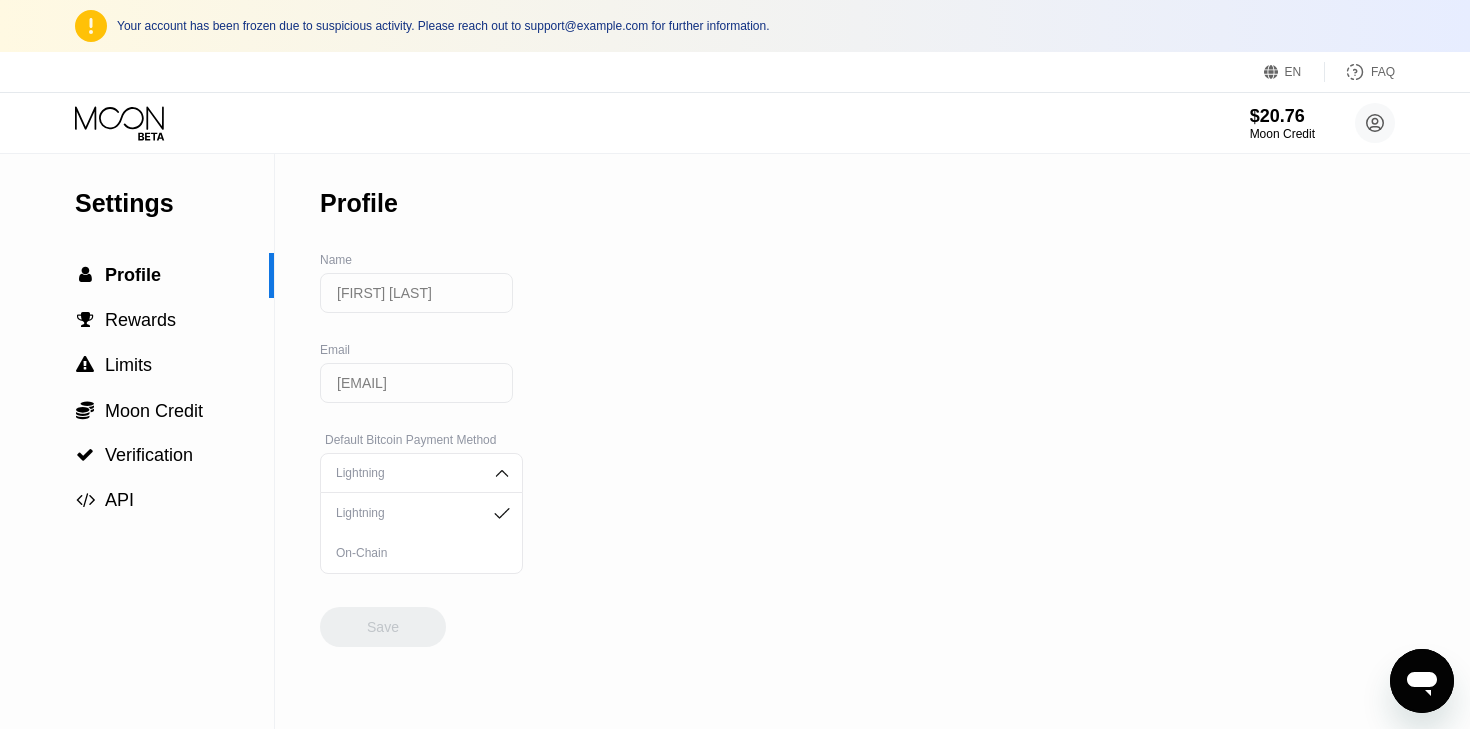 click on "Settings  Profile  Rewards  Limits  Moon Credit  Verification  API Profile Name [FIRST] [LAST] Email [EMAIL] Default Bitcoin Payment Method Lightning Lightning On-Chain Change Password Save" at bounding box center [735, 441] 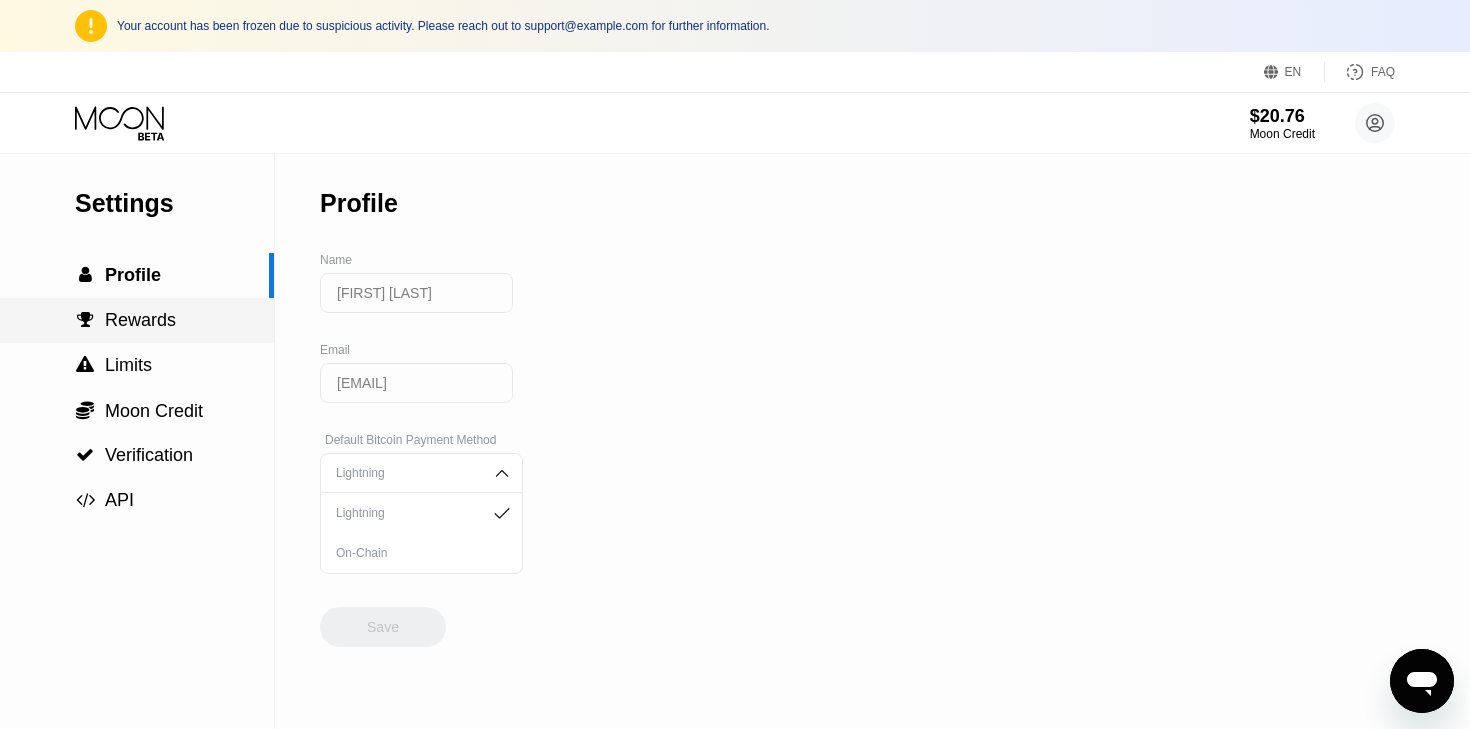 click on " Limits" at bounding box center [137, 365] 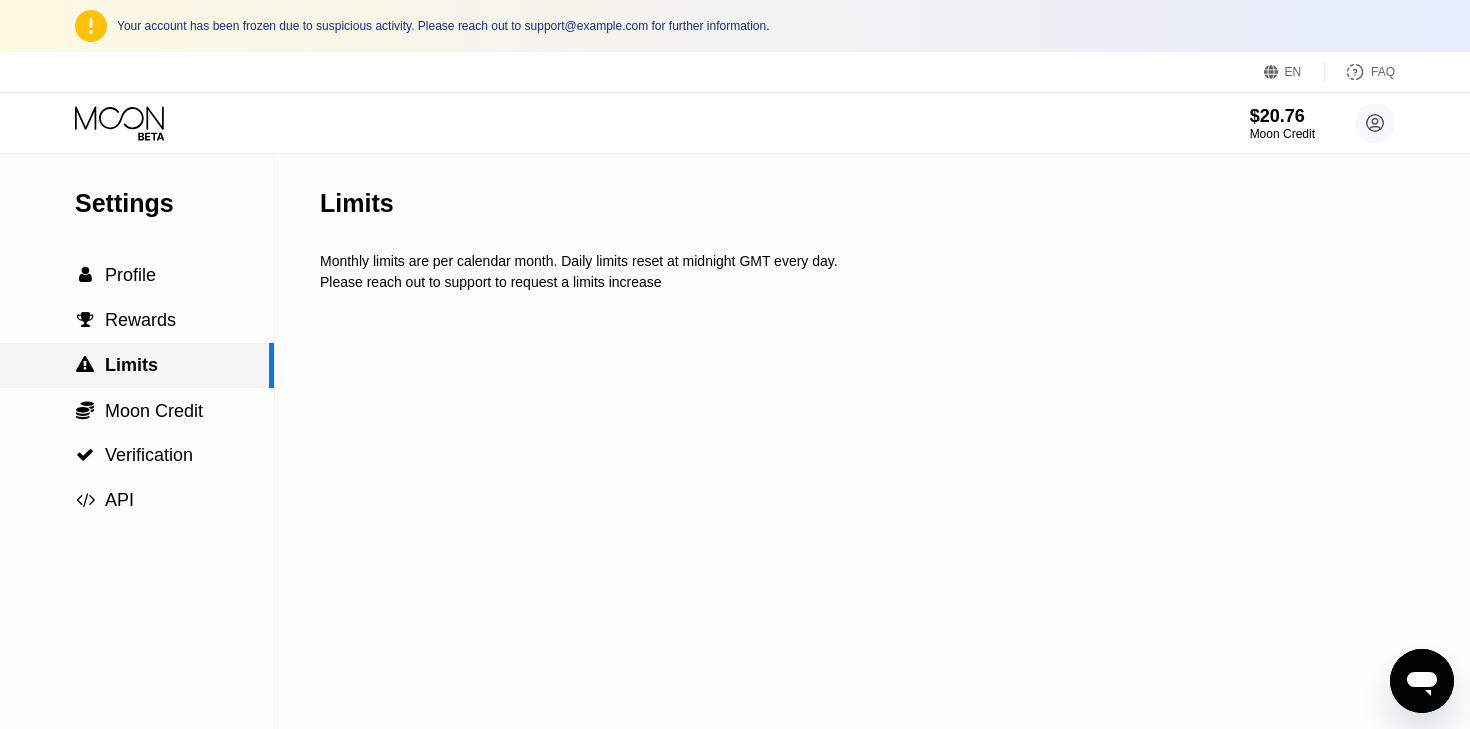 click on " Limits" at bounding box center [137, 365] 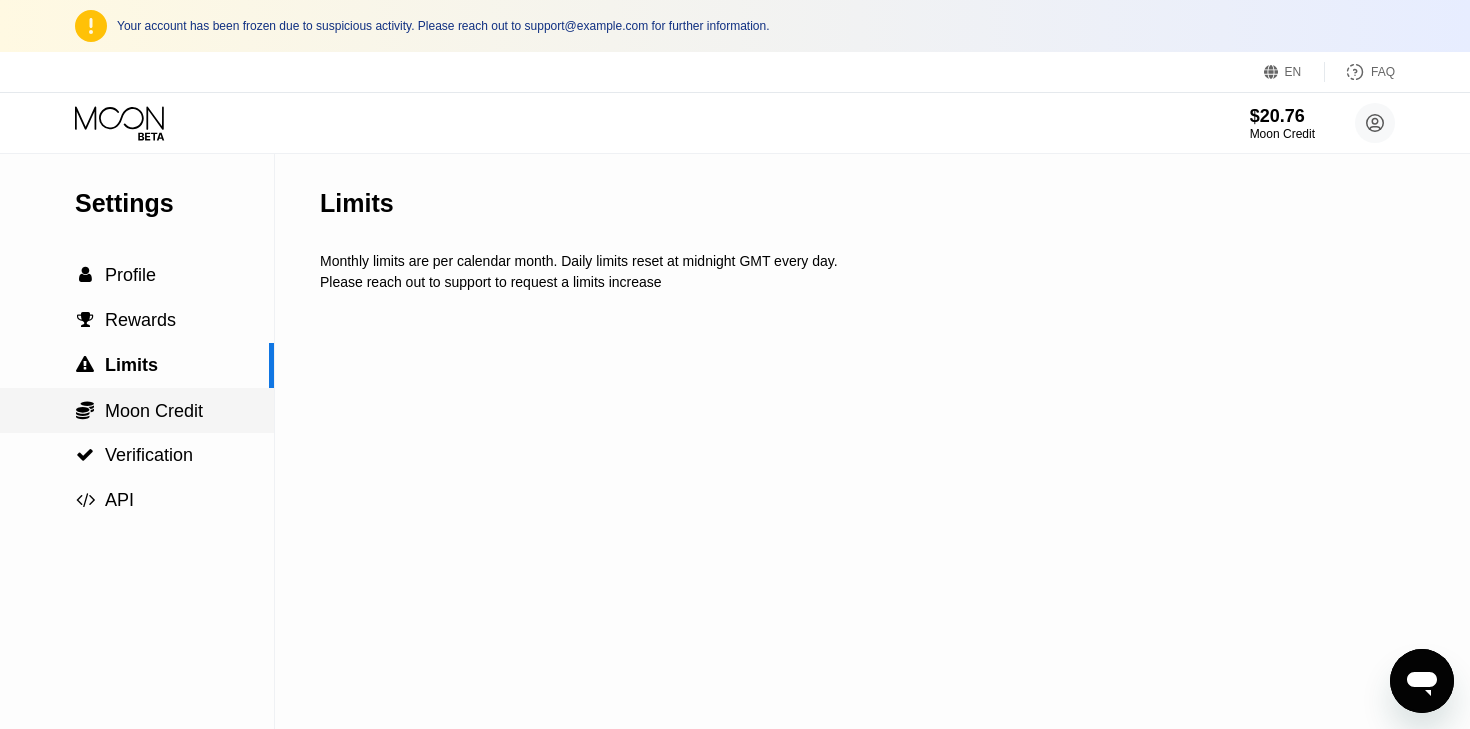 click on "Moon Credit" at bounding box center (154, 411) 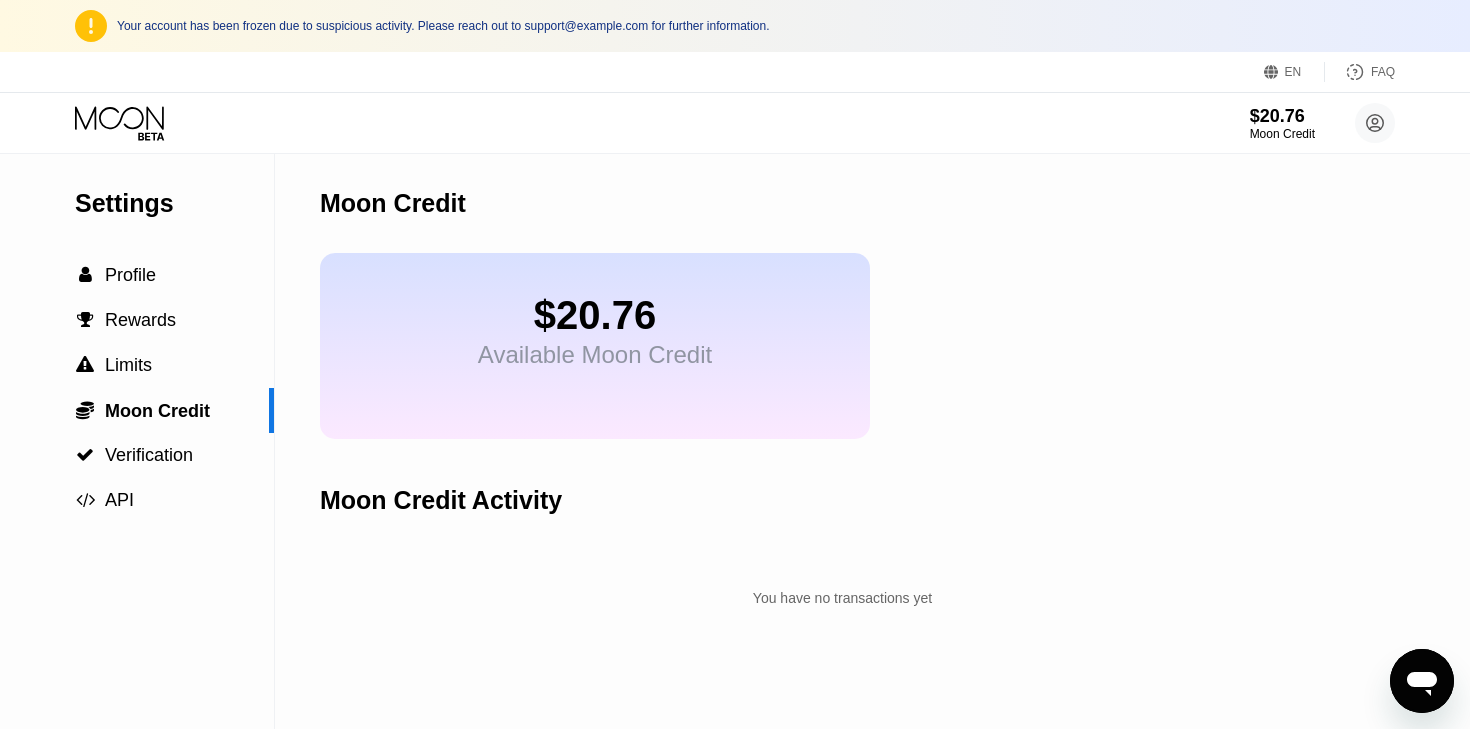 click on "$20.76 Available Moon Credit" at bounding box center [595, 346] 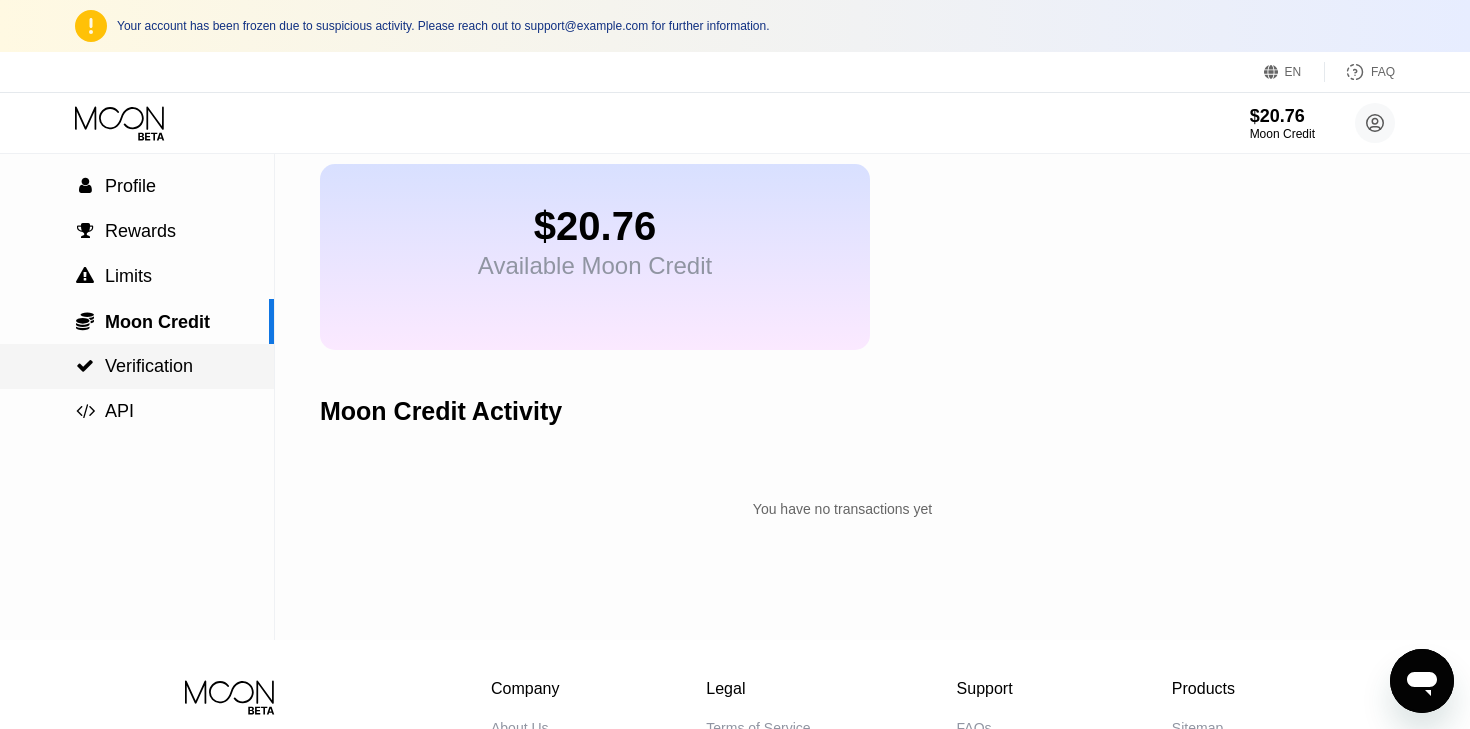 scroll, scrollTop: 0, scrollLeft: 0, axis: both 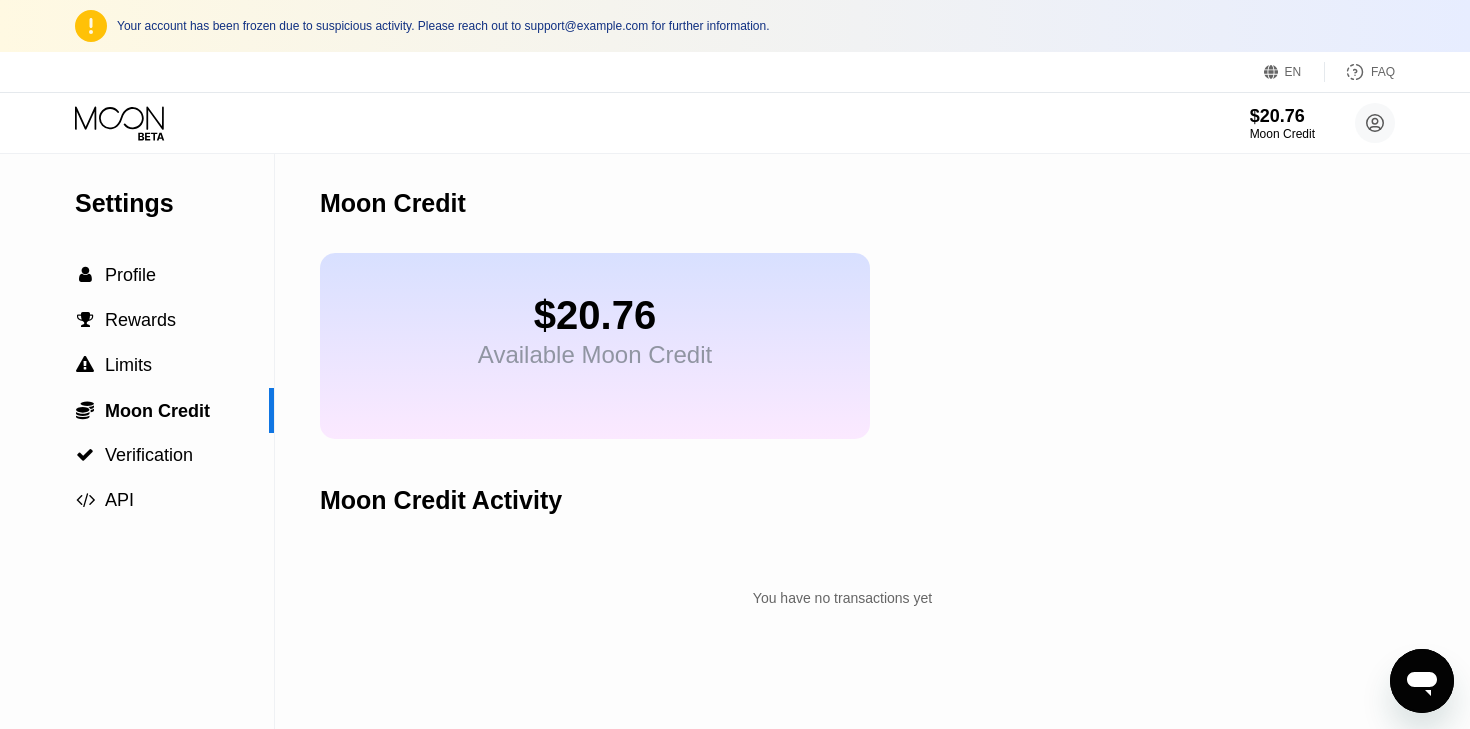 click 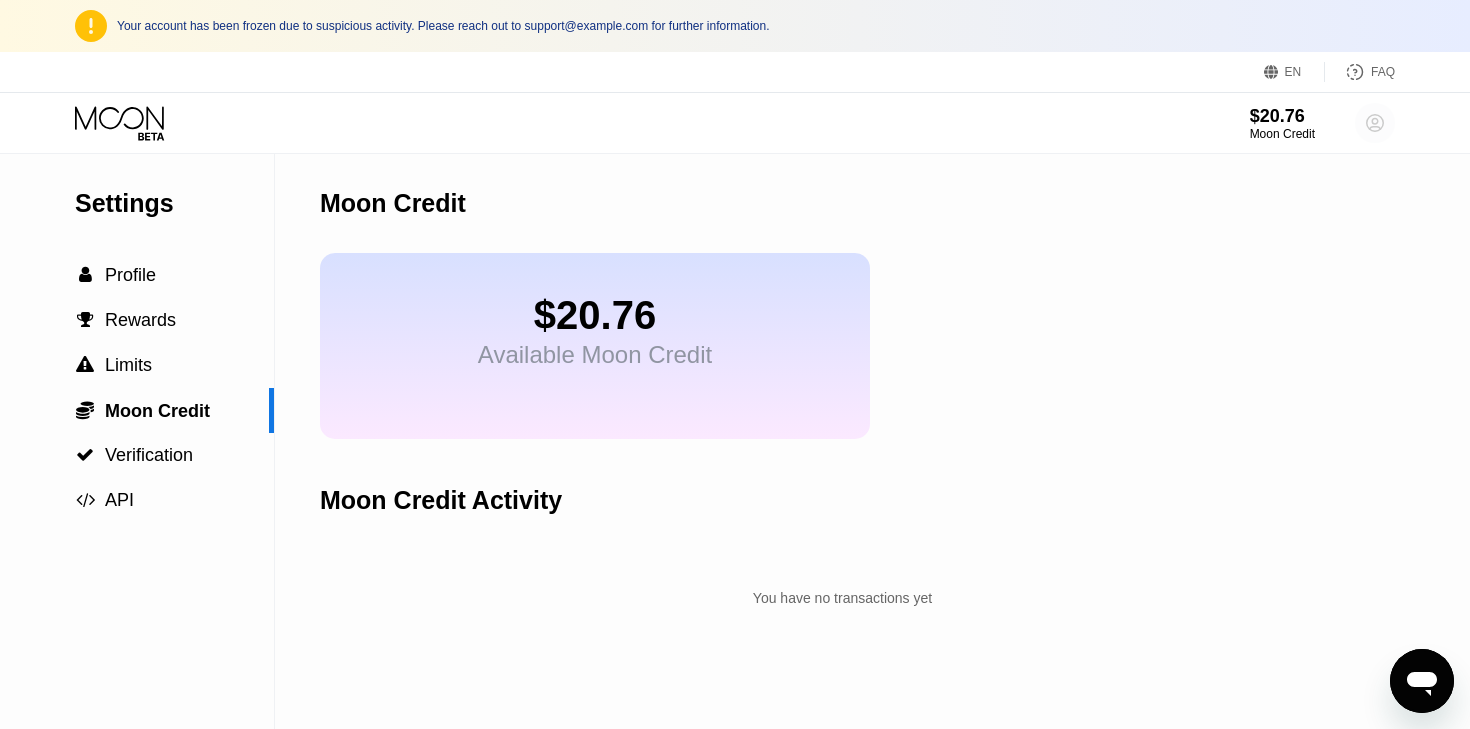 click 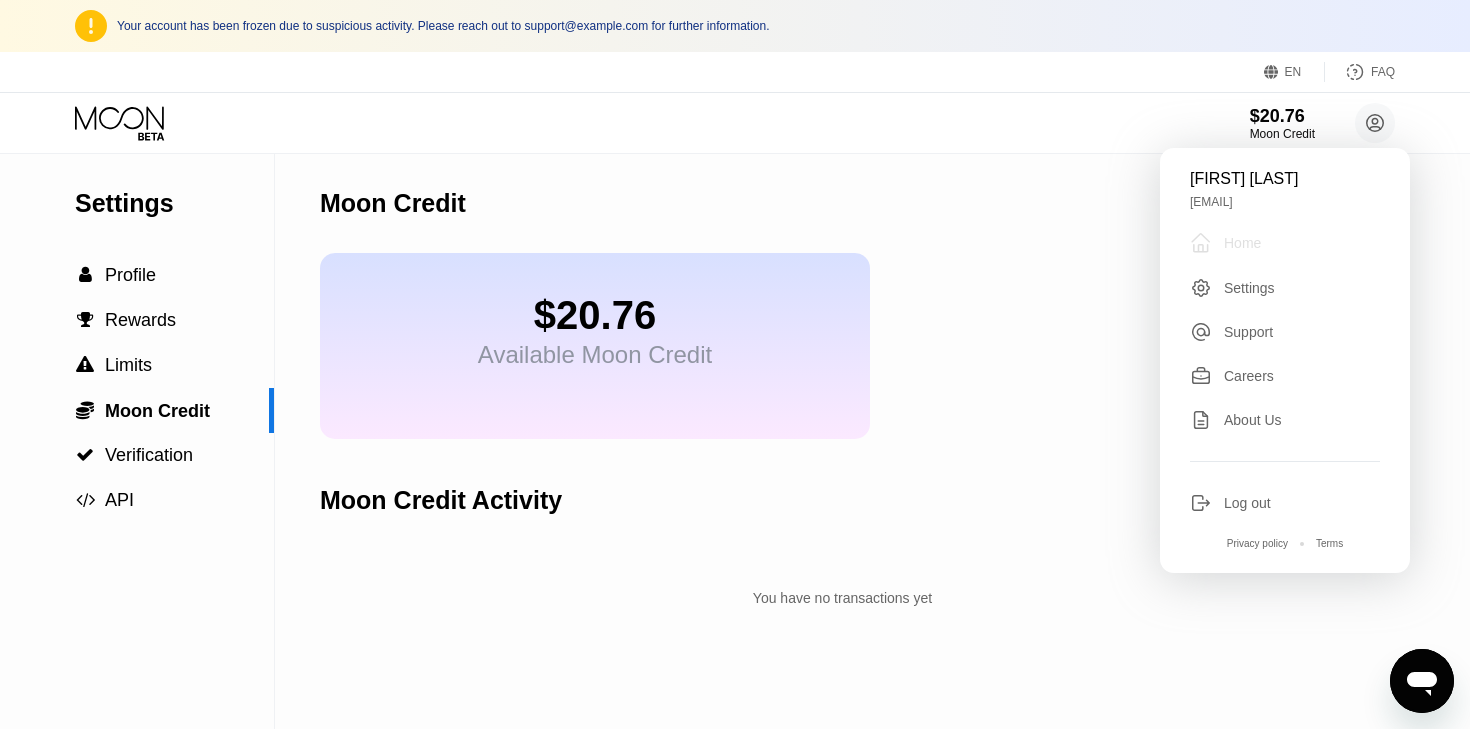 click on "Home" at bounding box center (1242, 243) 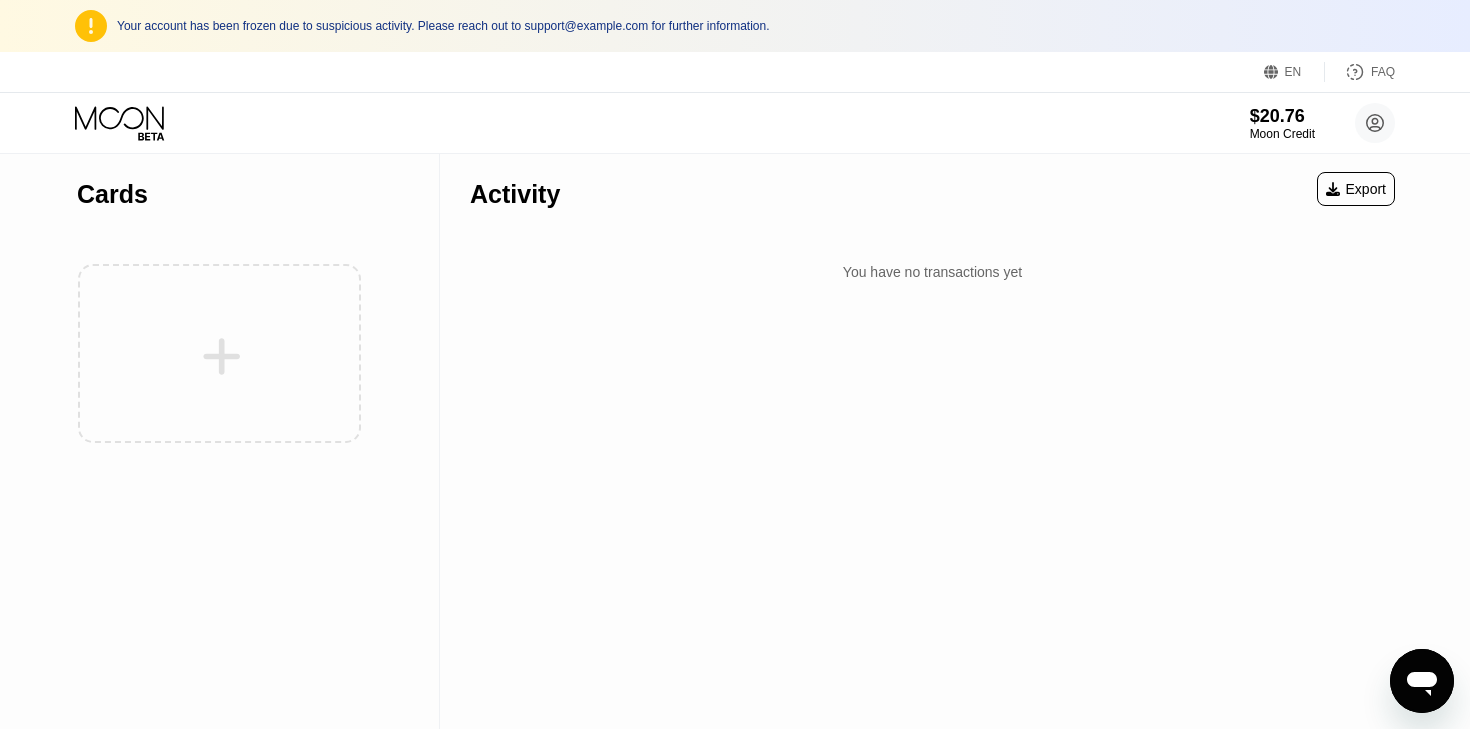 click at bounding box center (219, 353) 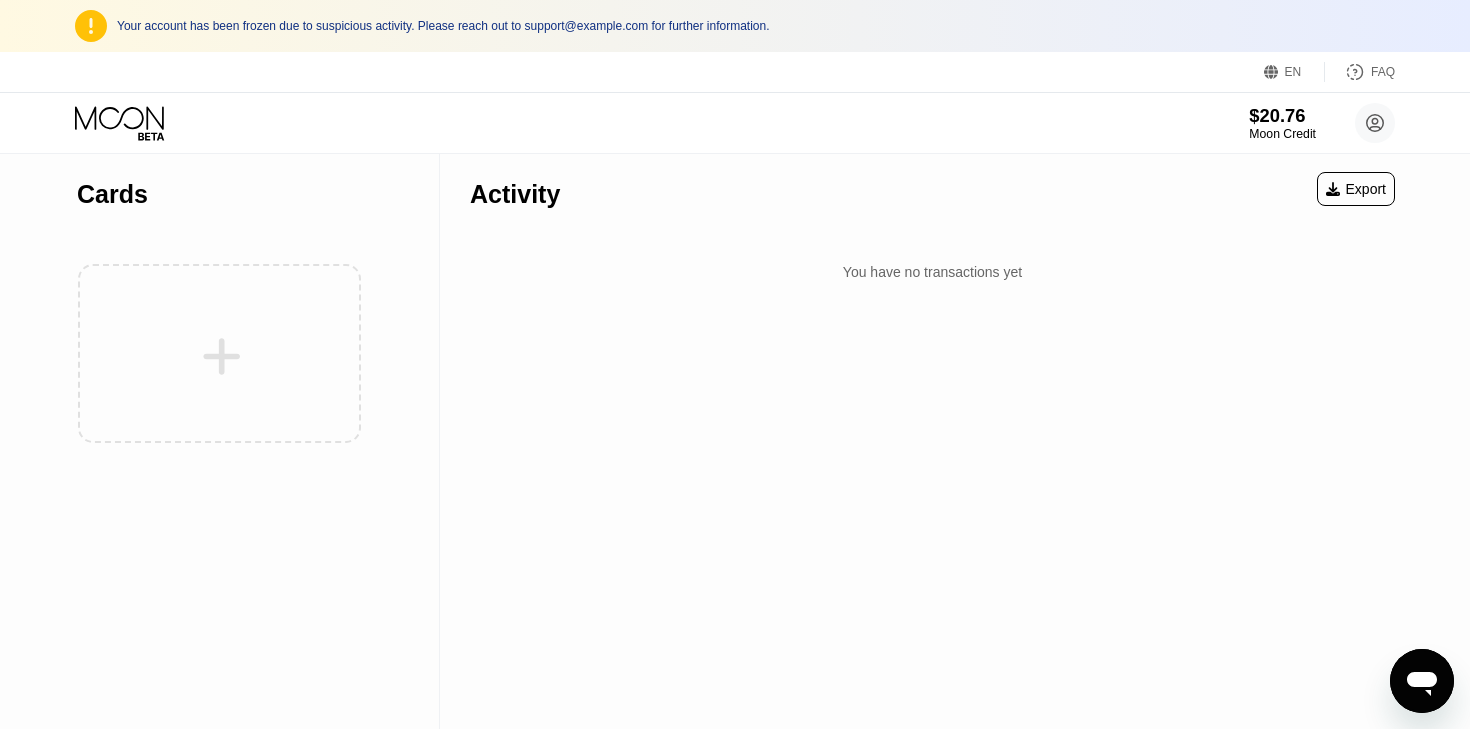 click on "Moon Credit" at bounding box center [1282, 134] 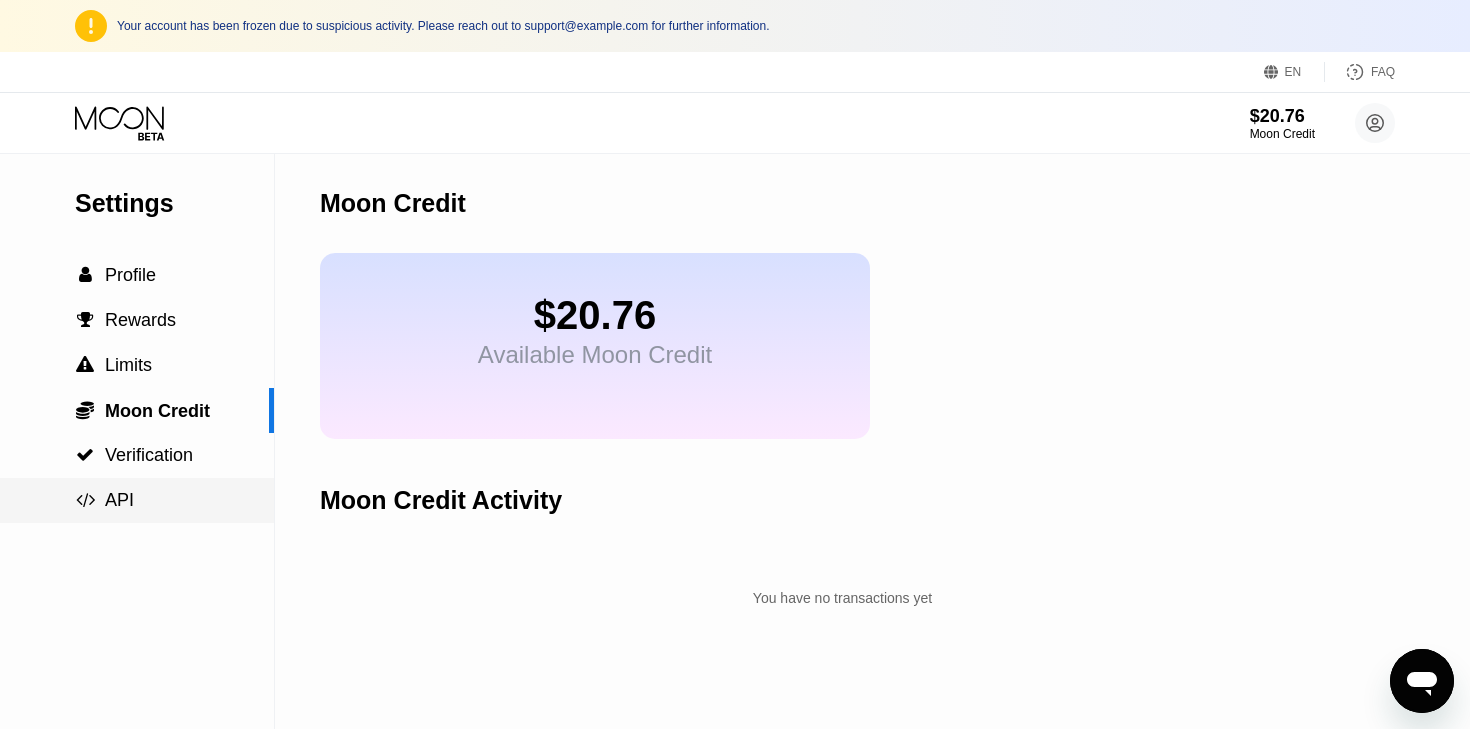 click on "API" at bounding box center [119, 500] 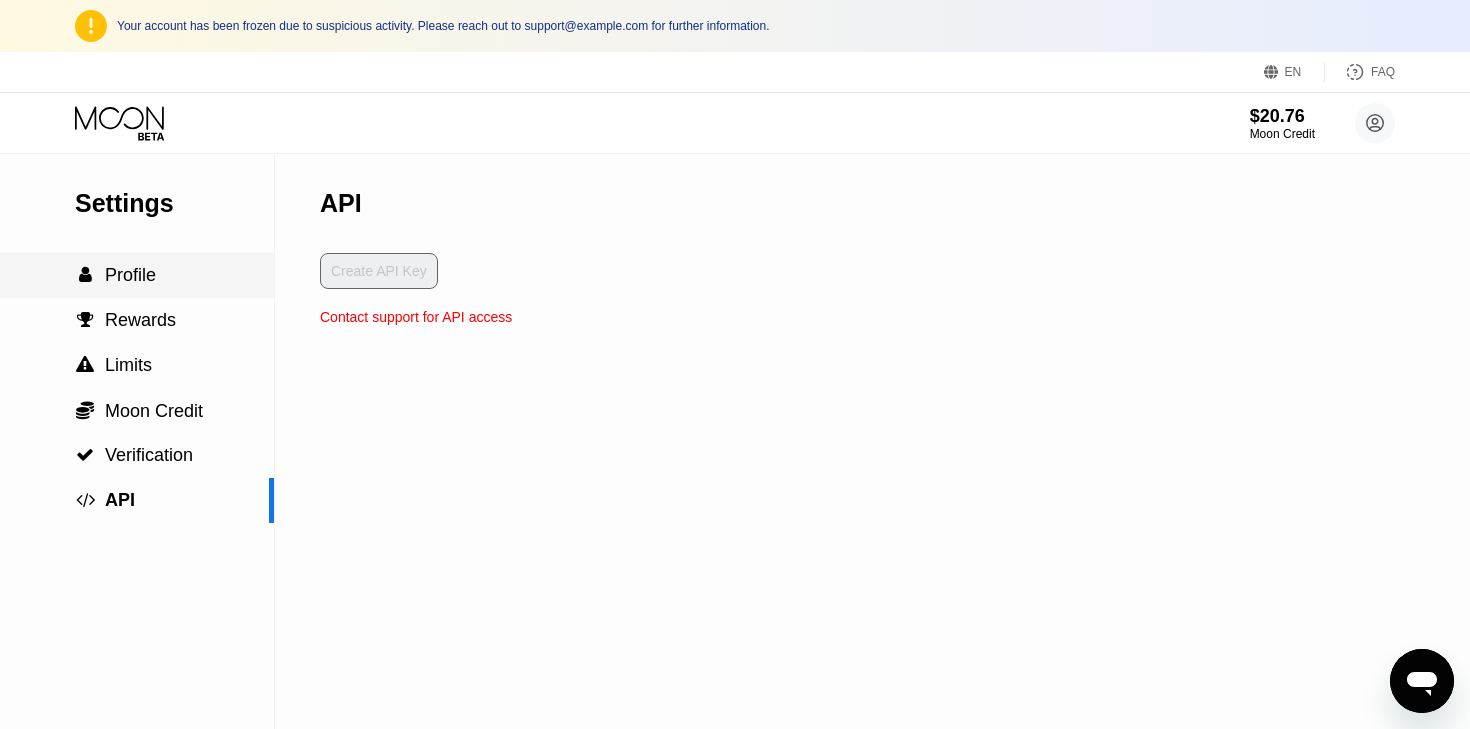 click on " Profile" at bounding box center [137, 275] 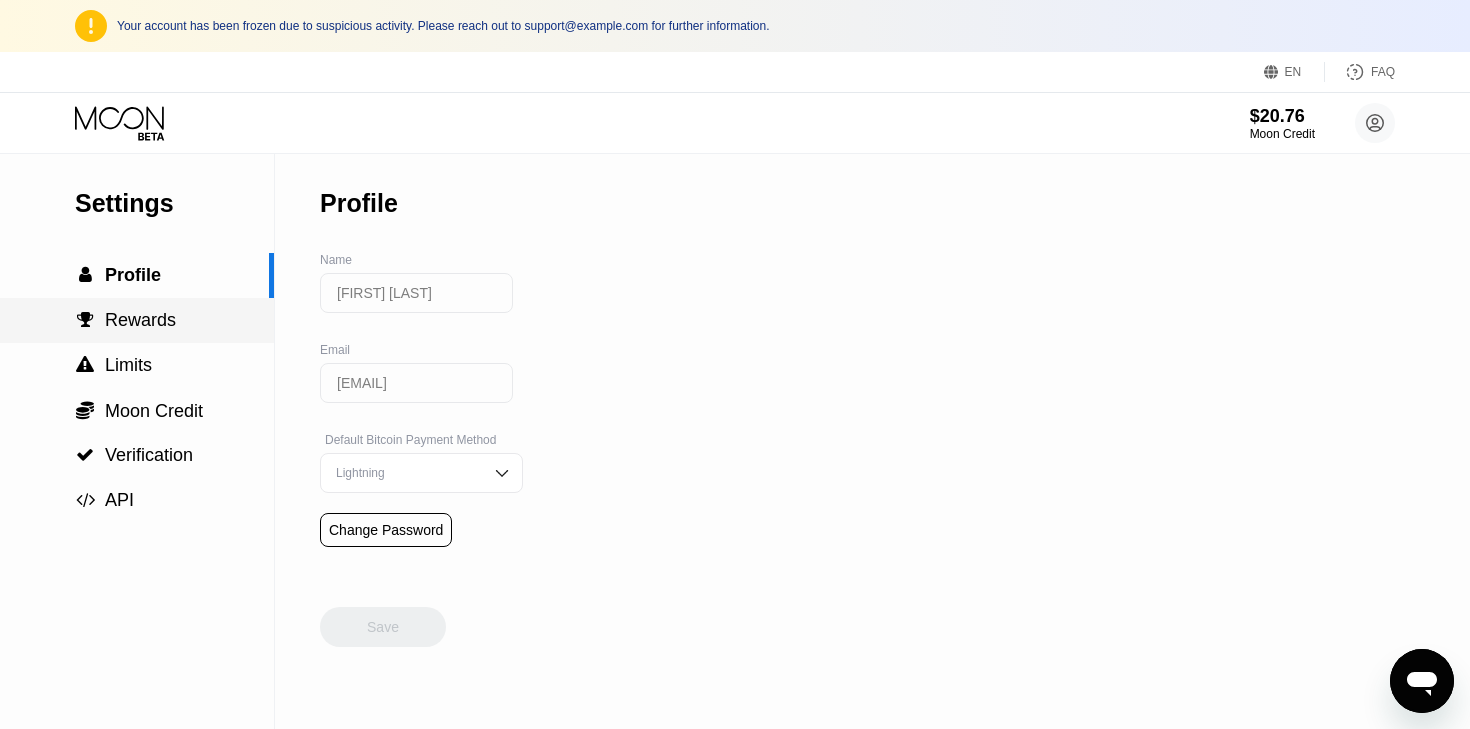 click on "Rewards" at bounding box center [140, 320] 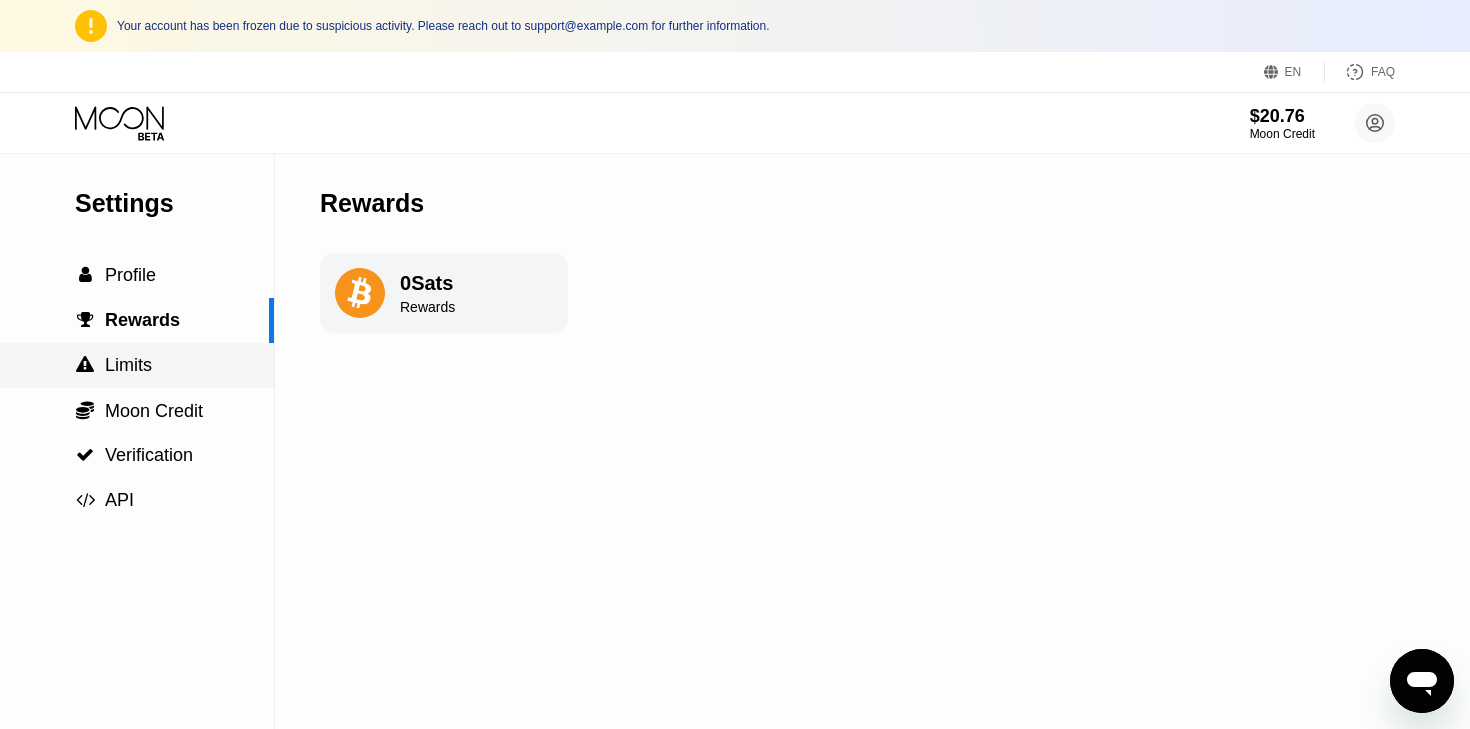 click on " Limits" at bounding box center [137, 365] 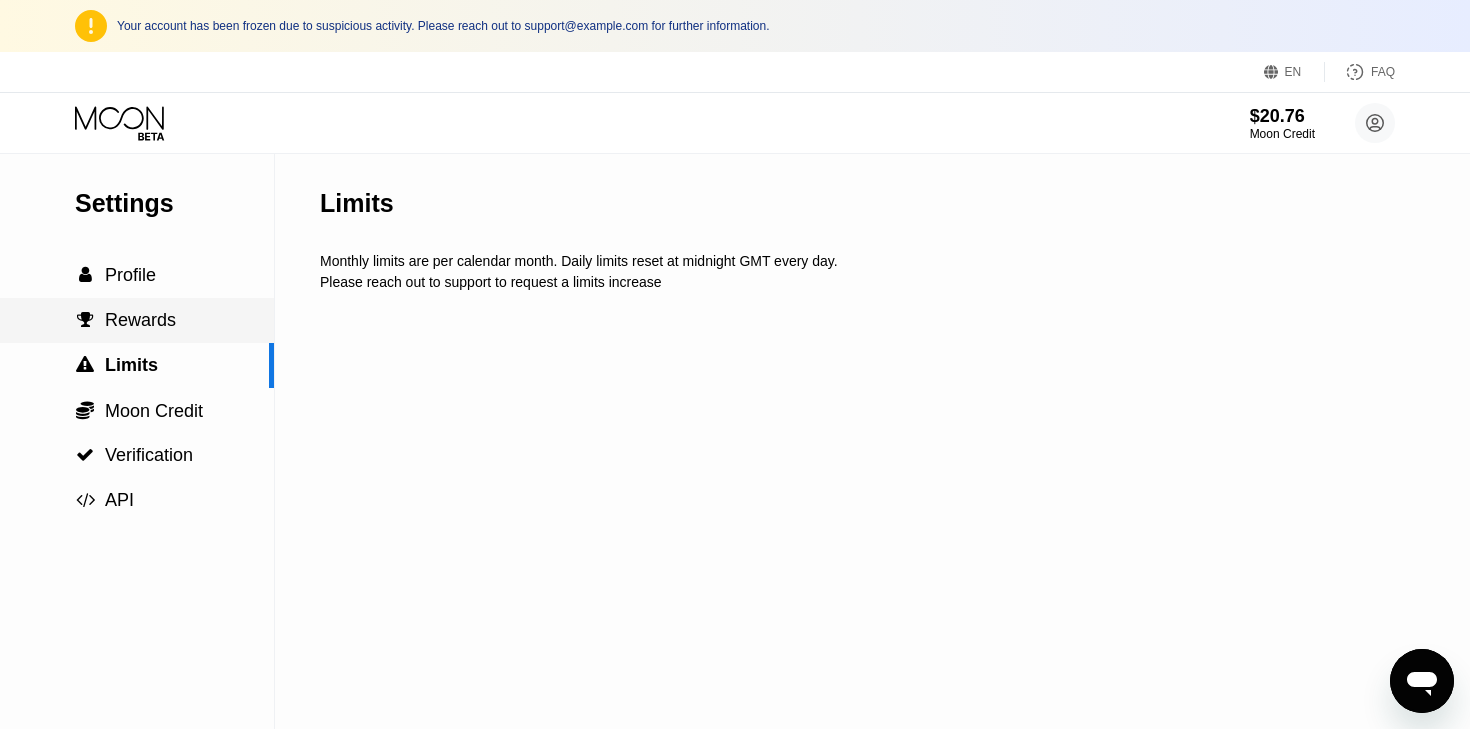 click on "Rewards" at bounding box center [140, 320] 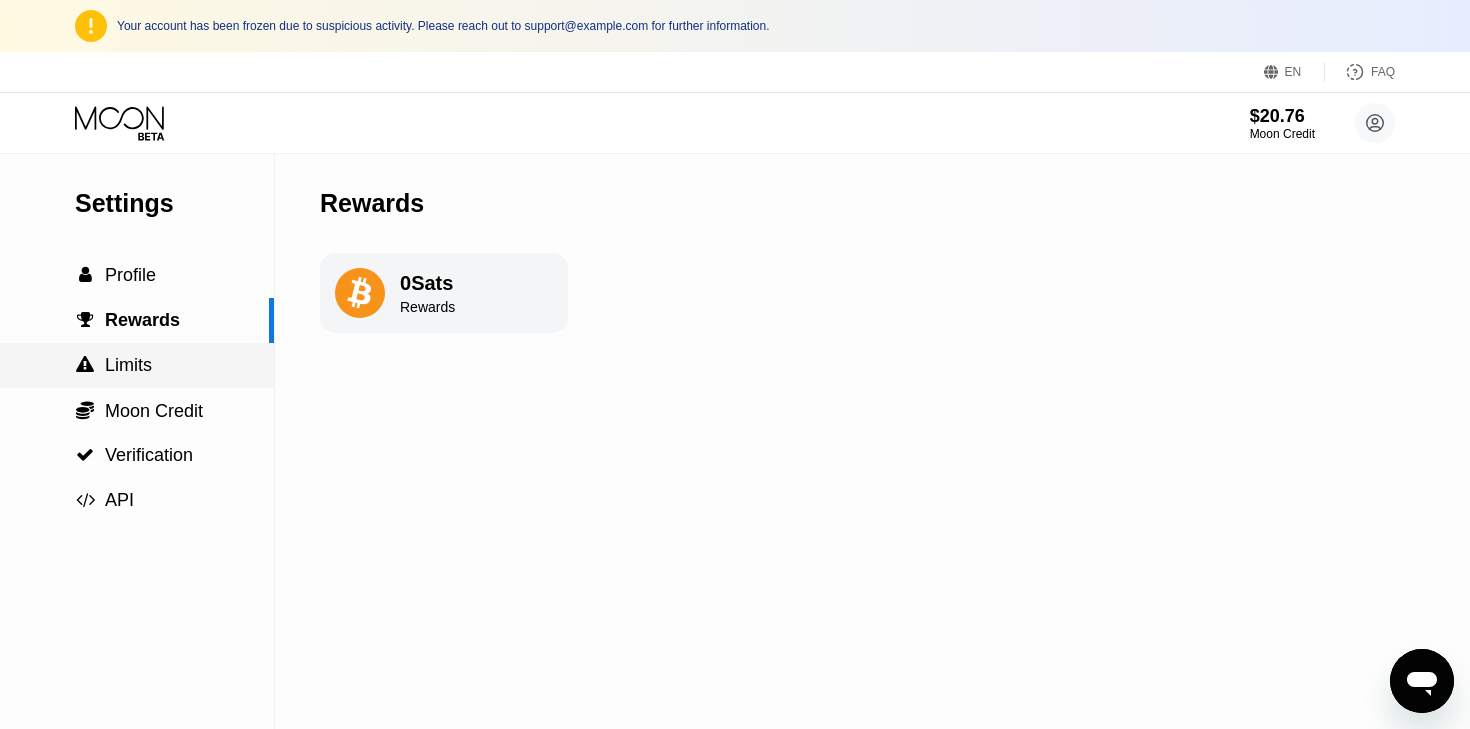 click on " Limits" at bounding box center [137, 365] 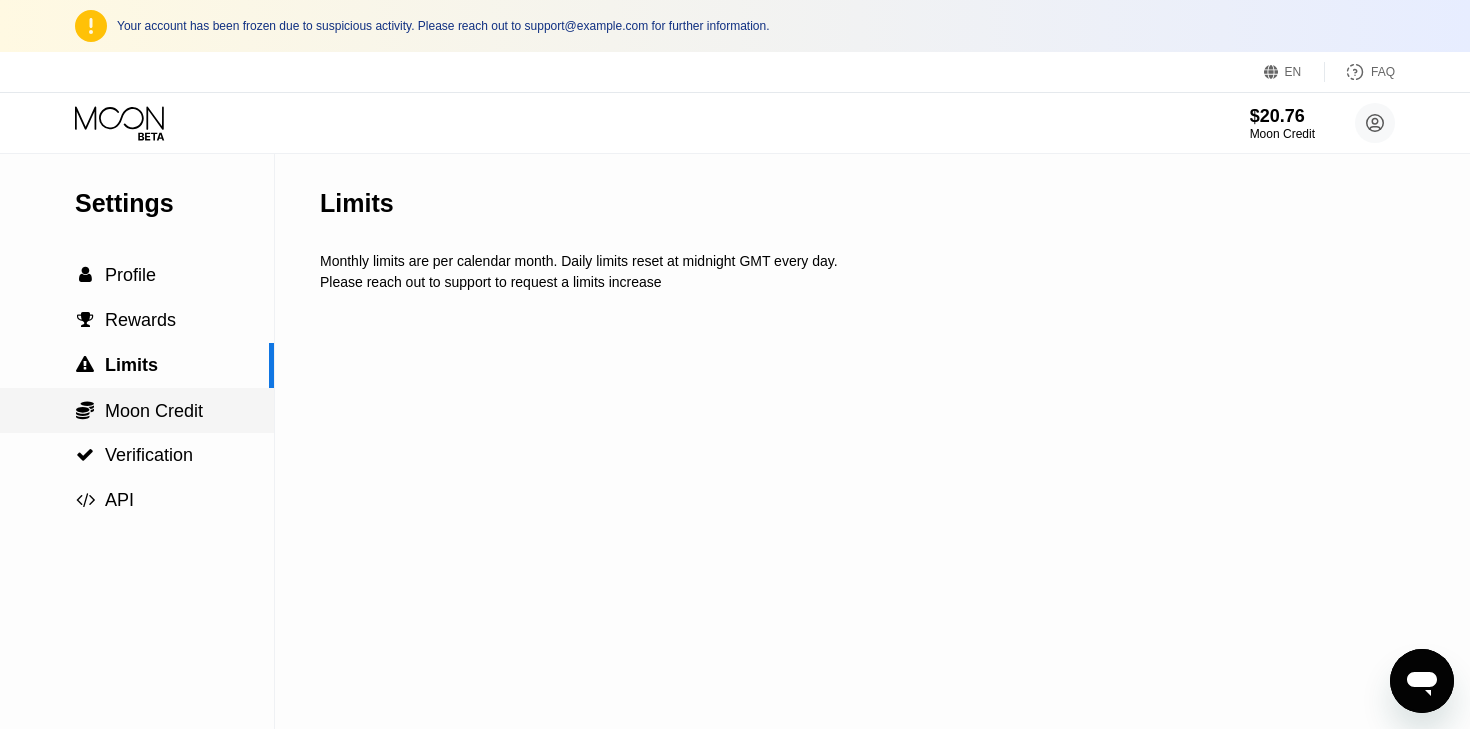 click on "Moon Credit" at bounding box center (154, 411) 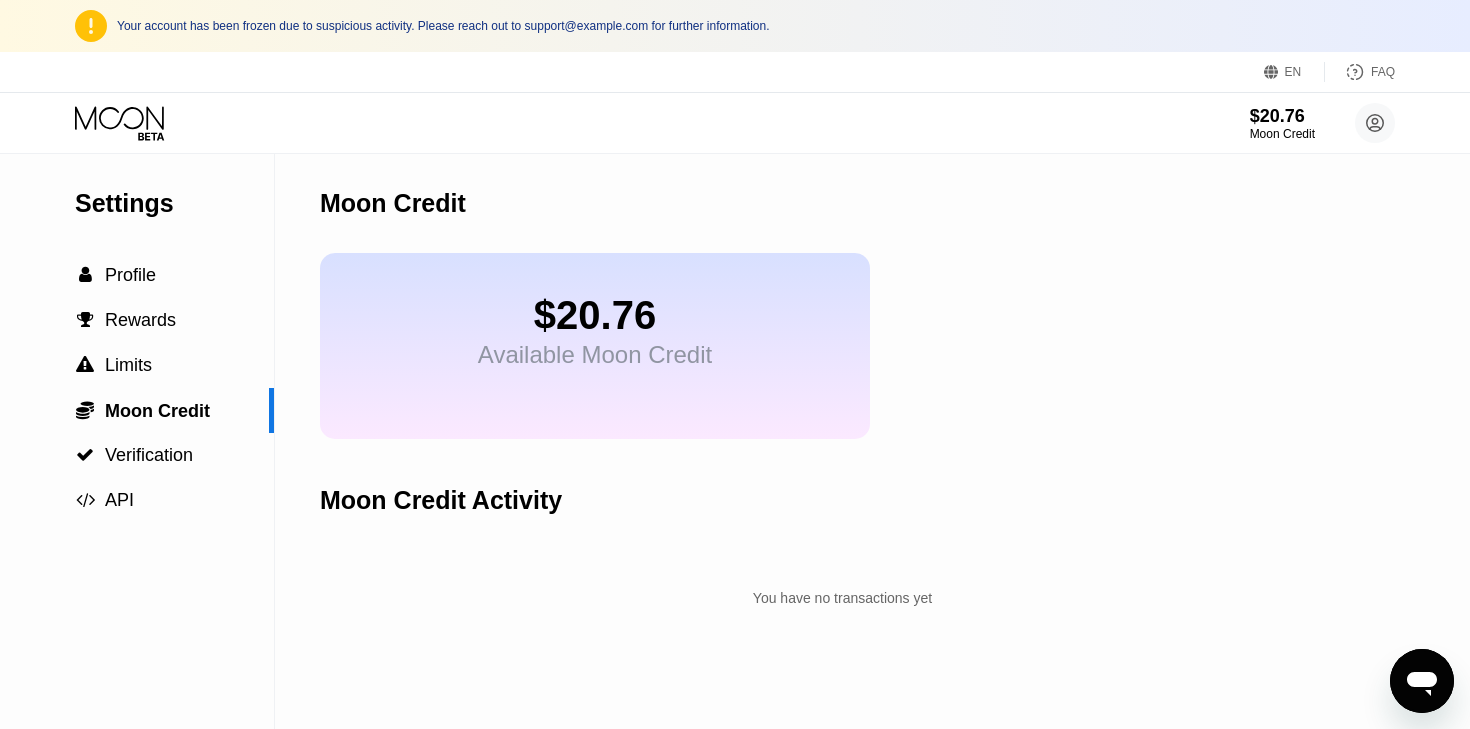 click on "Available Moon Credit" at bounding box center (595, 355) 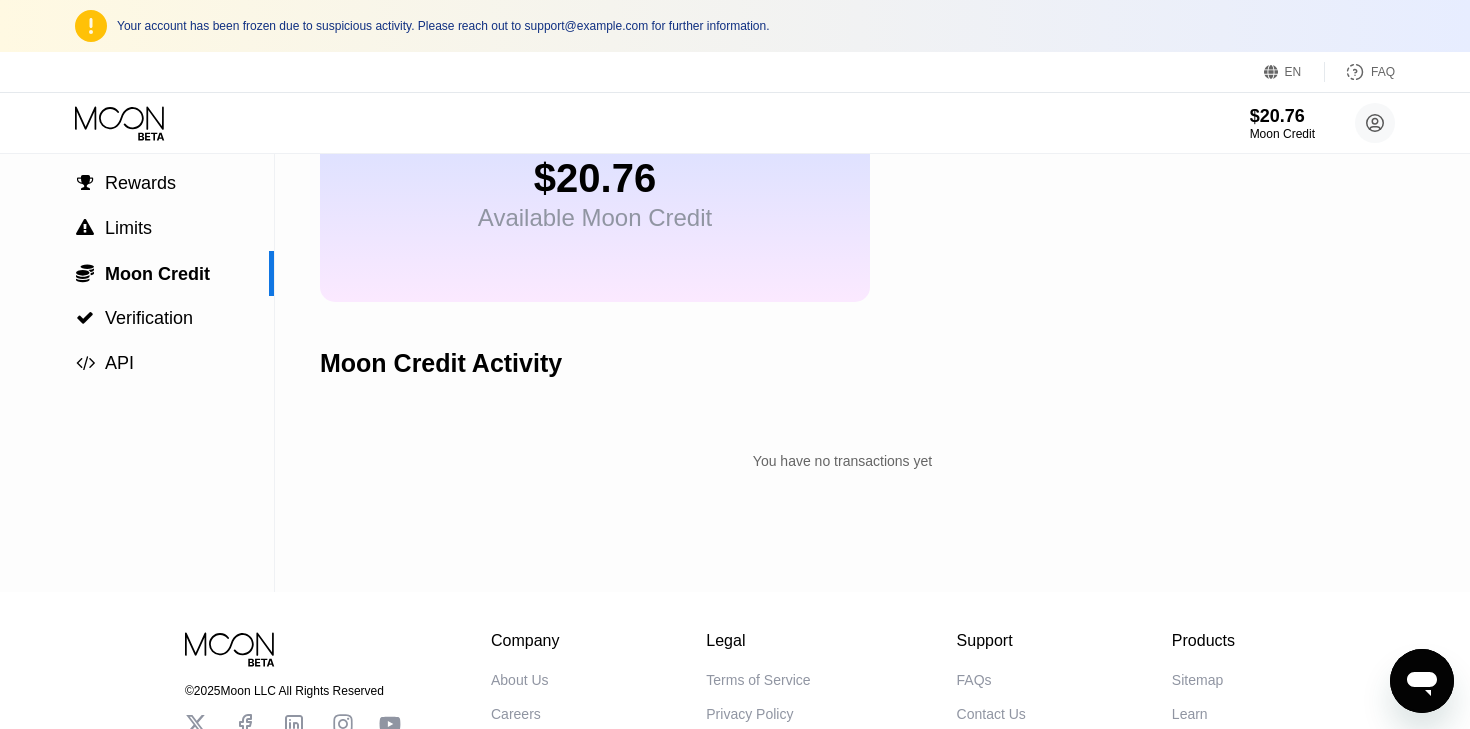 scroll, scrollTop: 0, scrollLeft: 0, axis: both 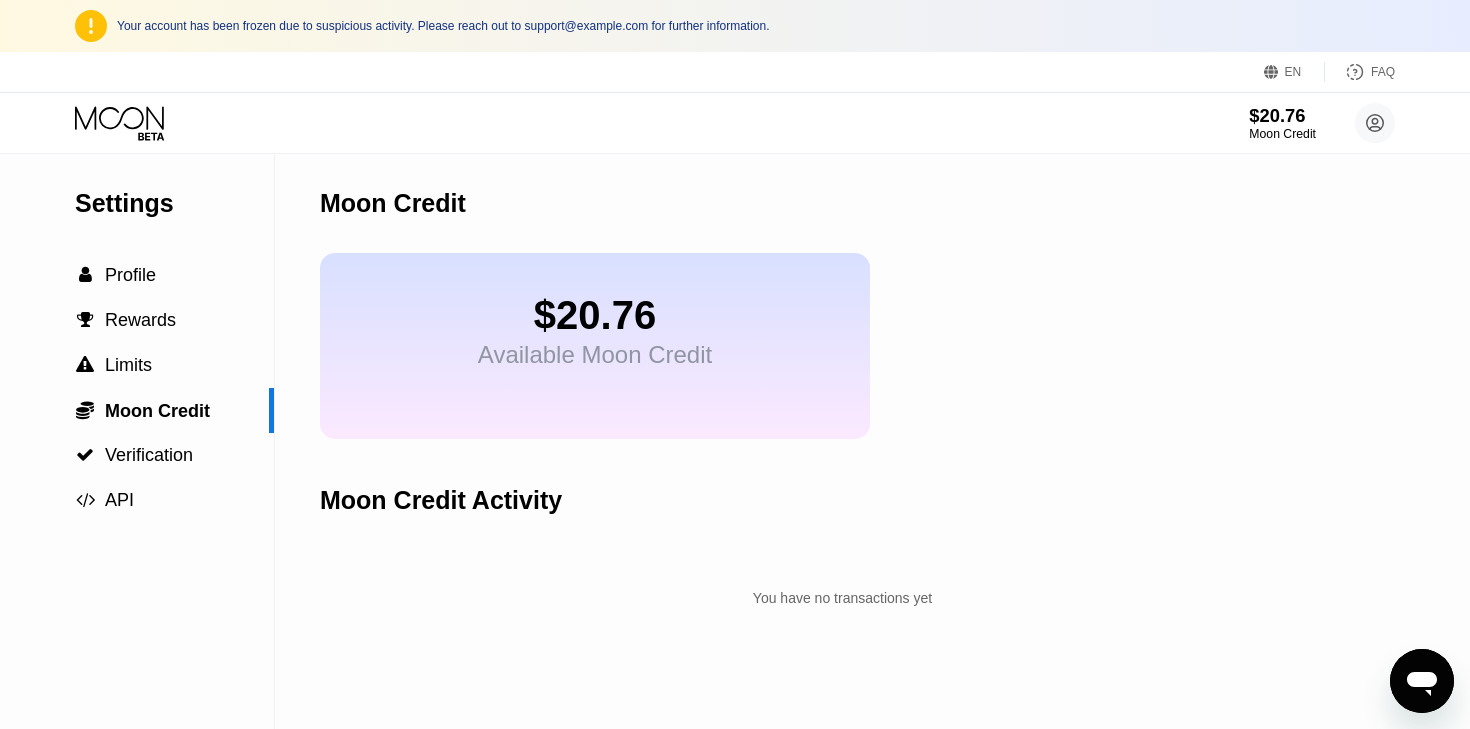 click on "$20.76" at bounding box center [1282, 115] 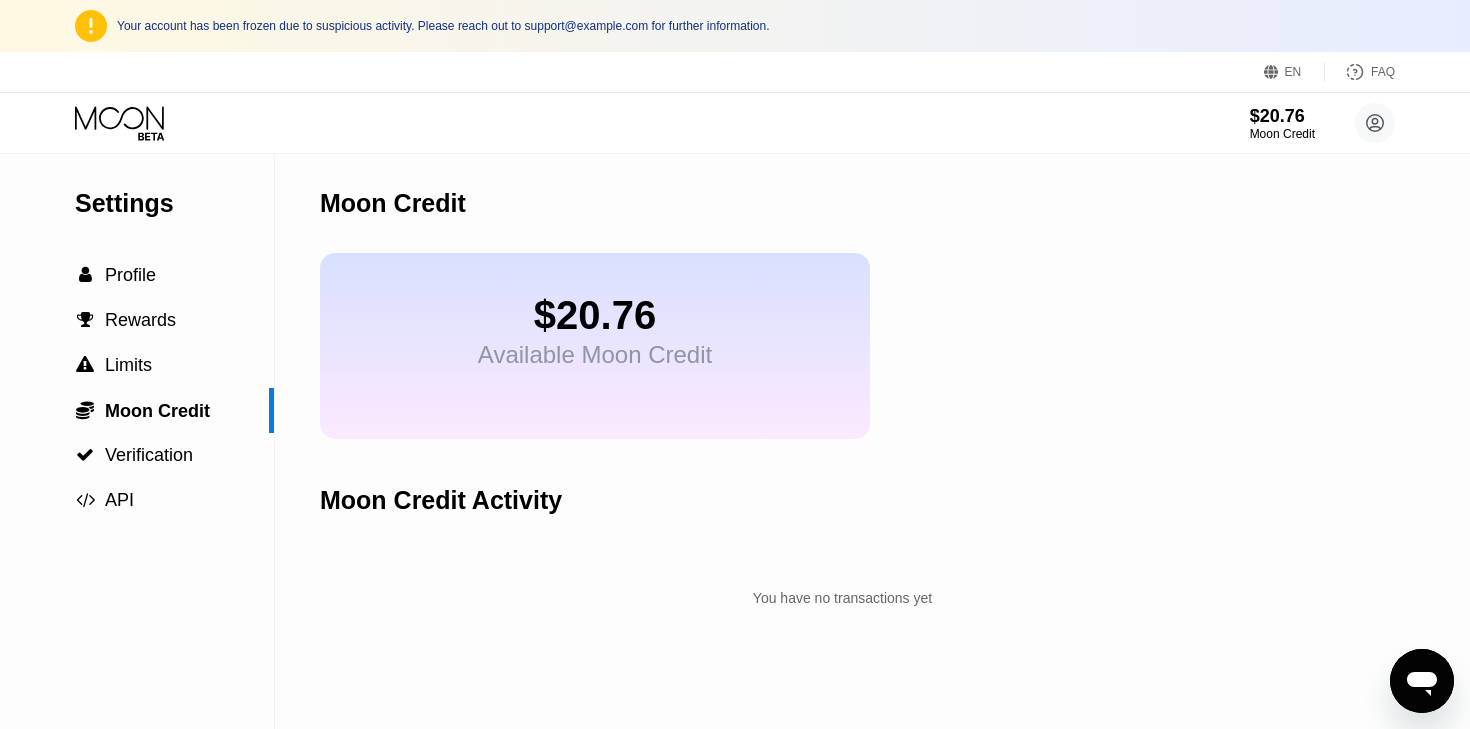 click on "$20.76" at bounding box center [595, 315] 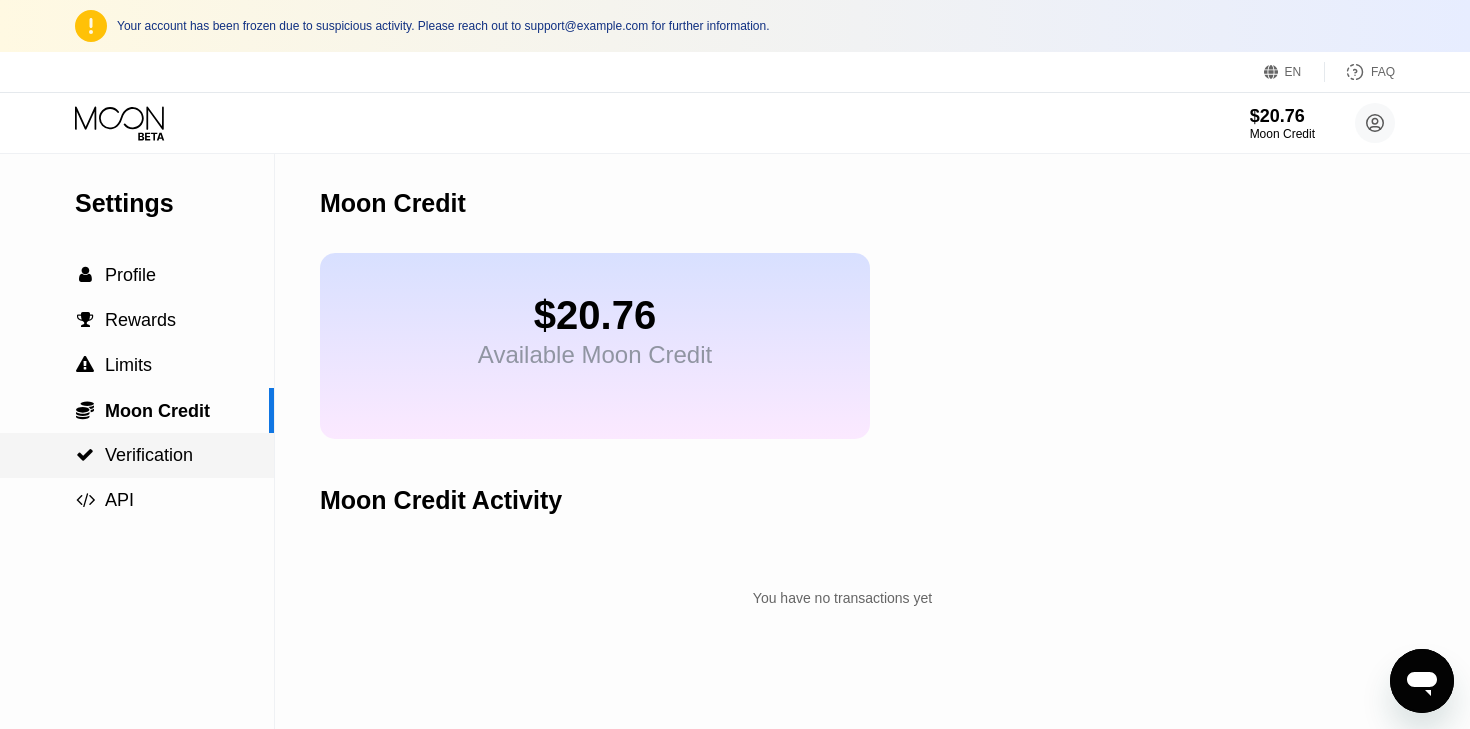 click on " Verification" at bounding box center [137, 455] 